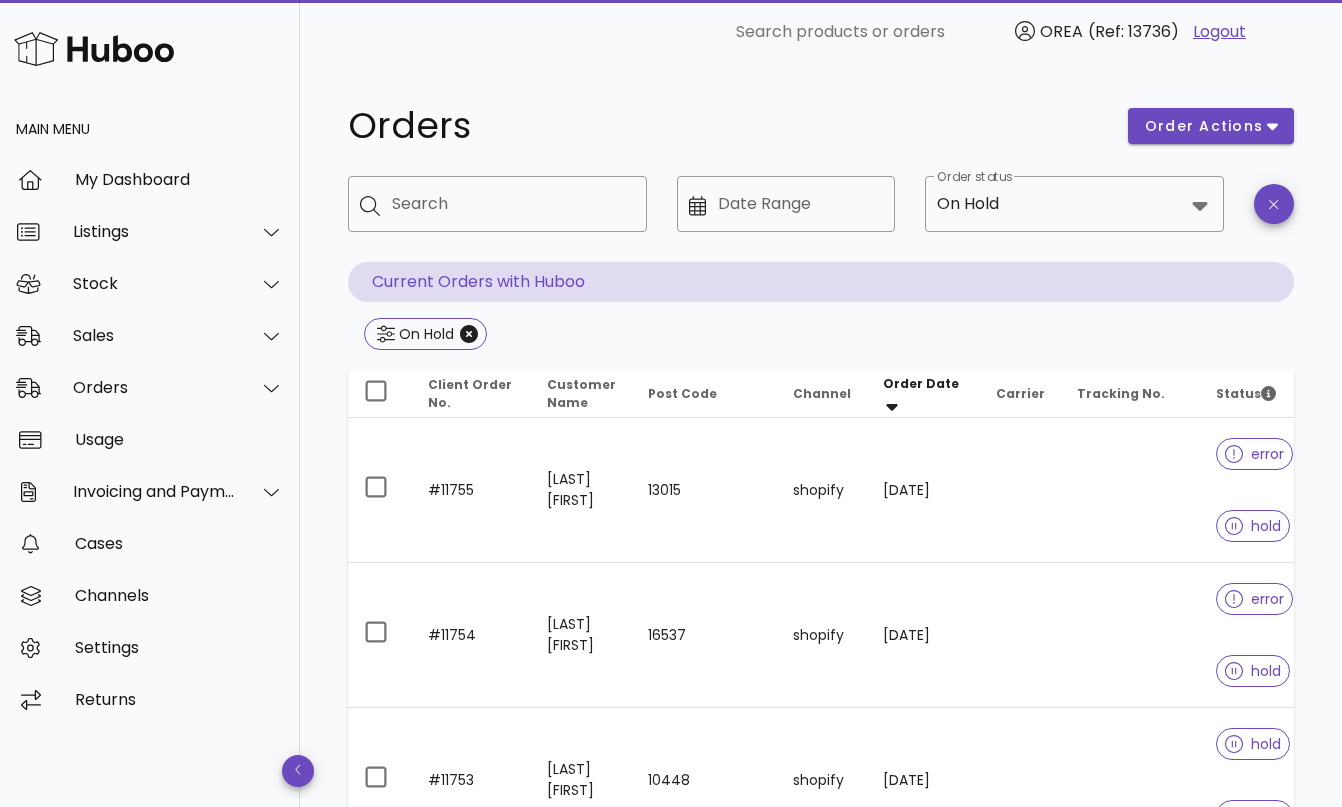 scroll, scrollTop: 7232, scrollLeft: 0, axis: vertical 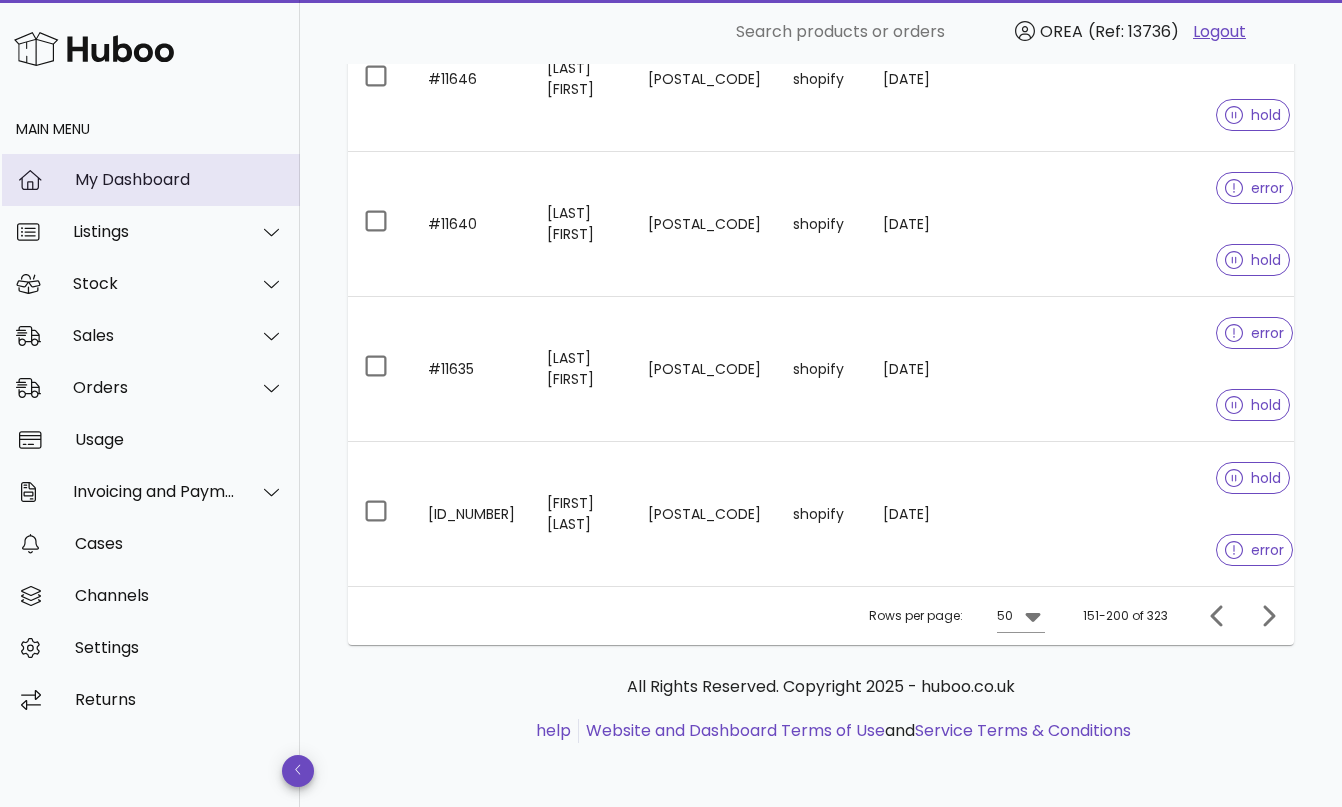 click on "My Dashboard" at bounding box center (179, 179) 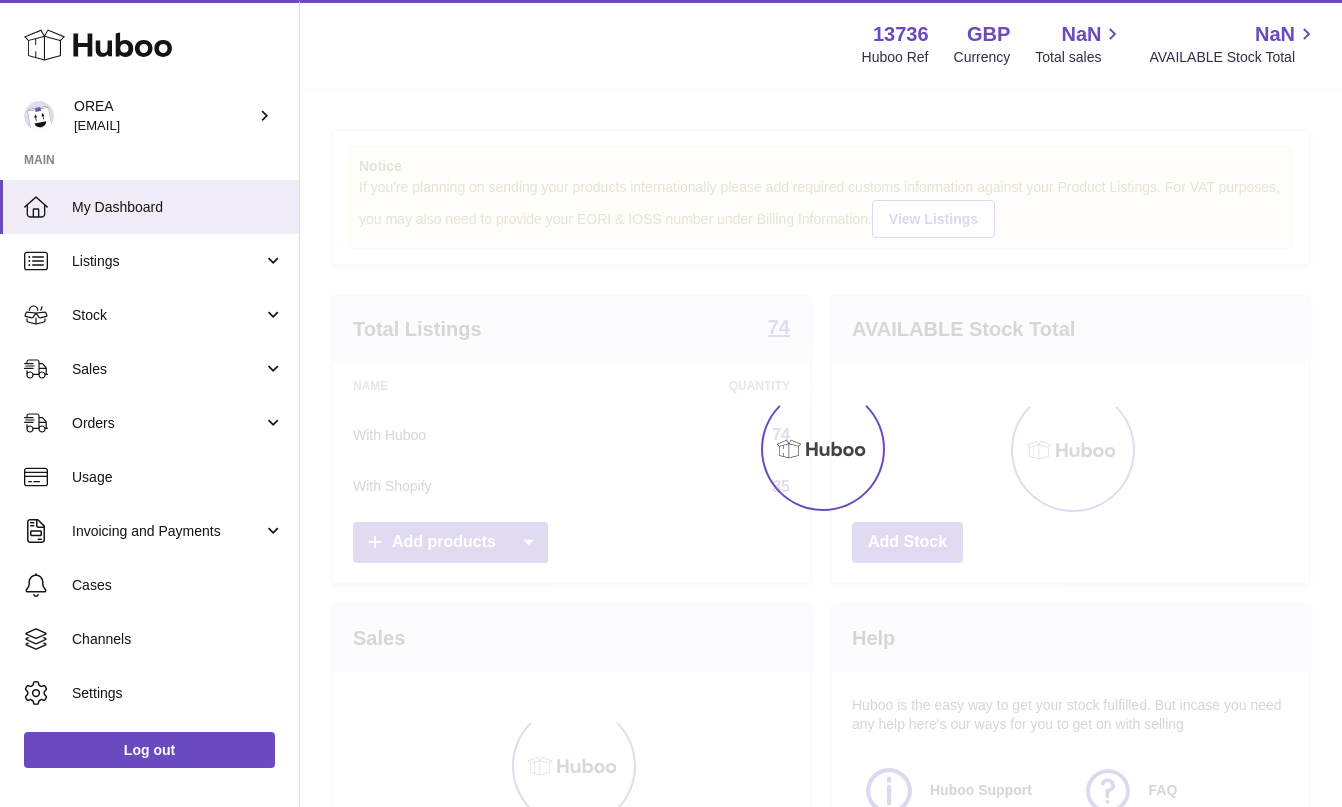 scroll, scrollTop: 0, scrollLeft: 0, axis: both 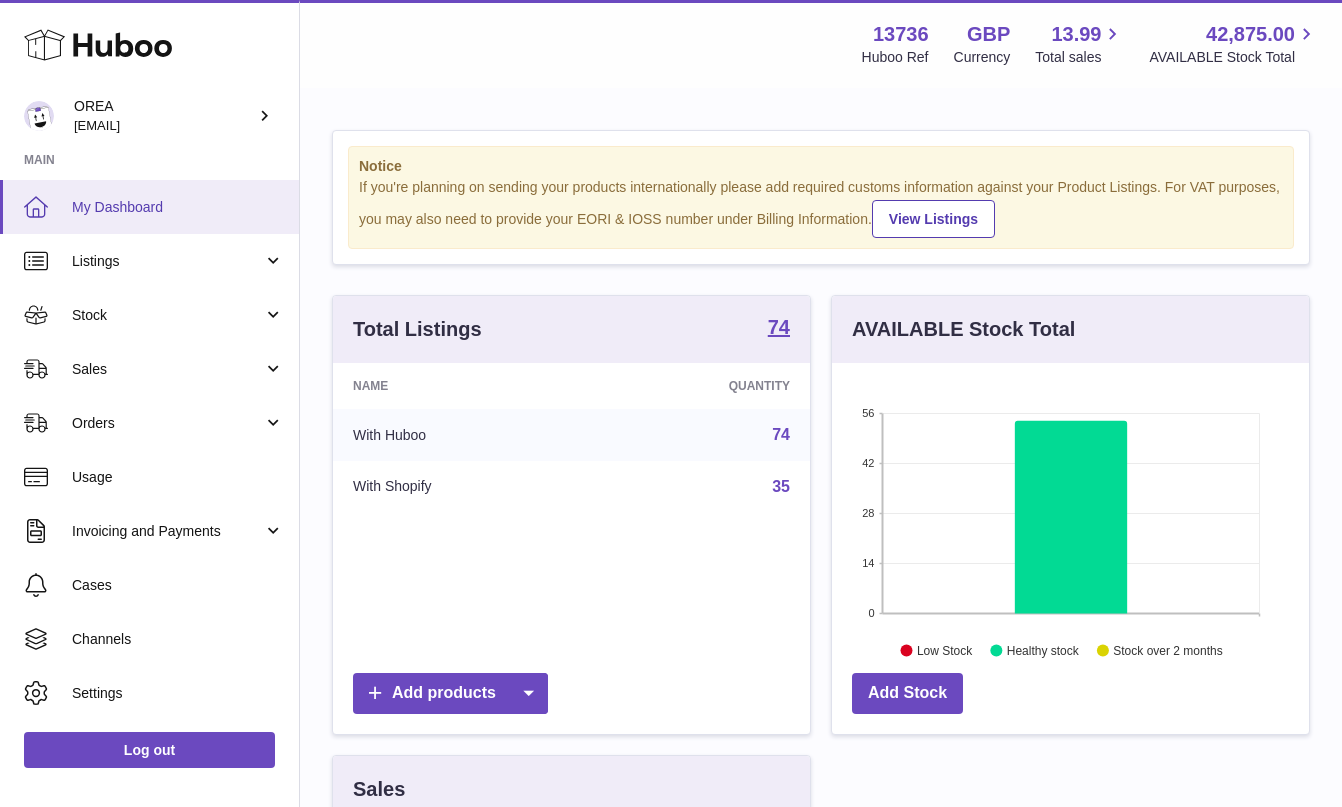 click on "My Dashboard" at bounding box center (178, 207) 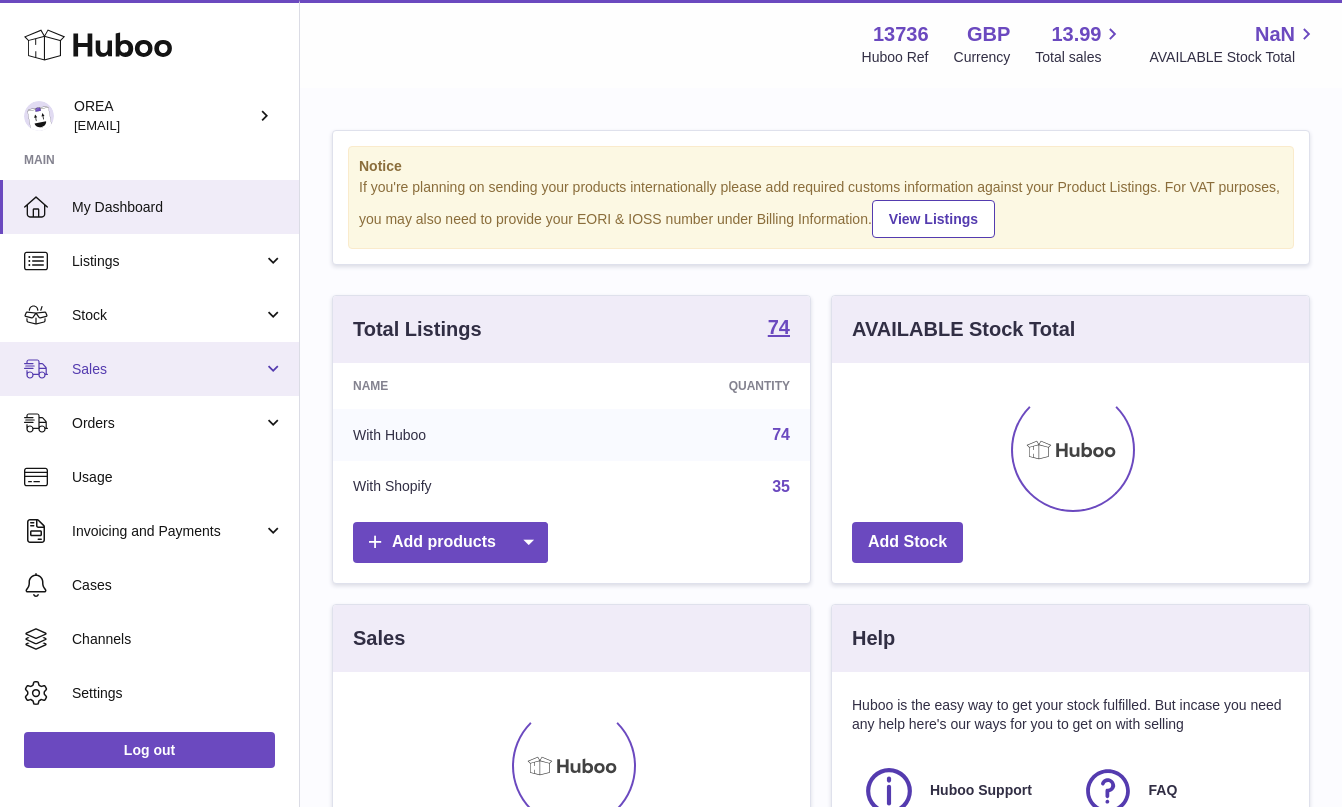 scroll, scrollTop: 0, scrollLeft: 0, axis: both 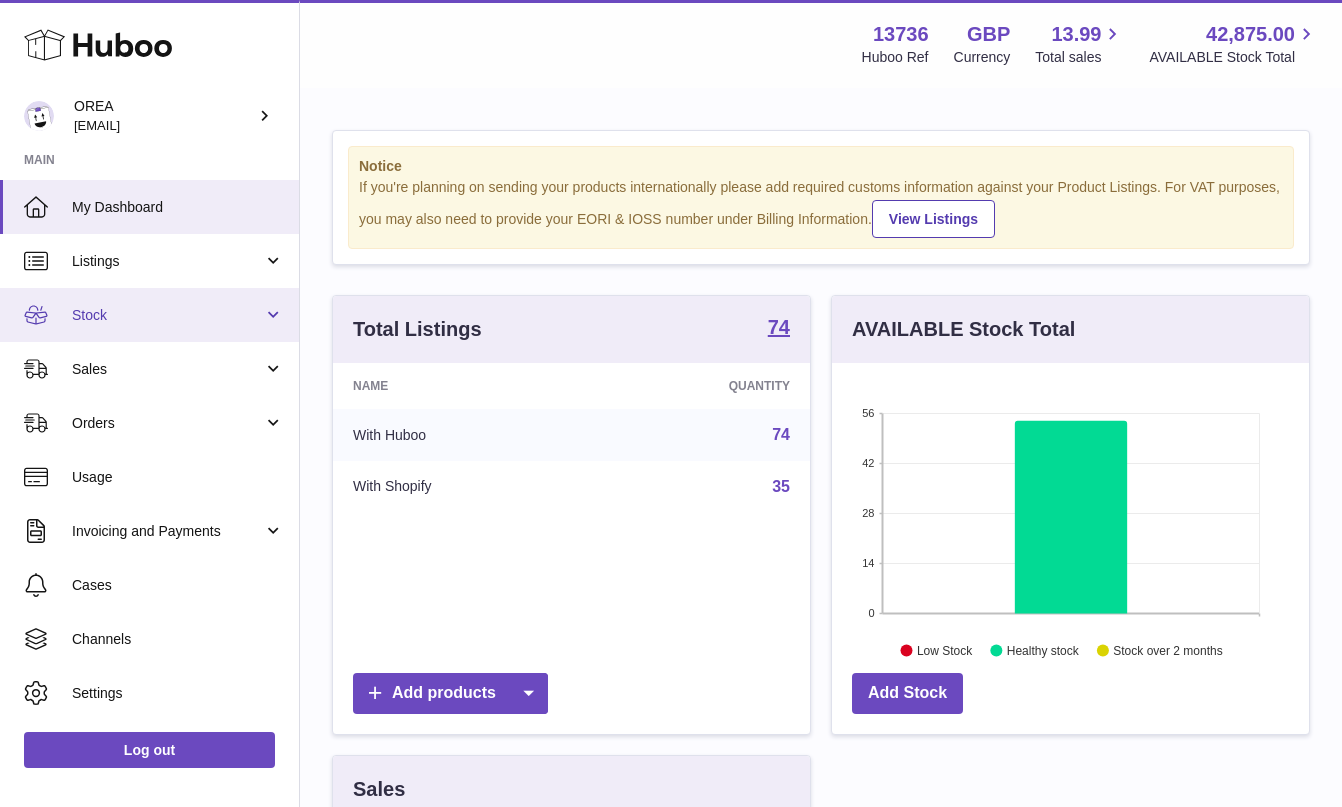 click on "Stock" at bounding box center [149, 315] 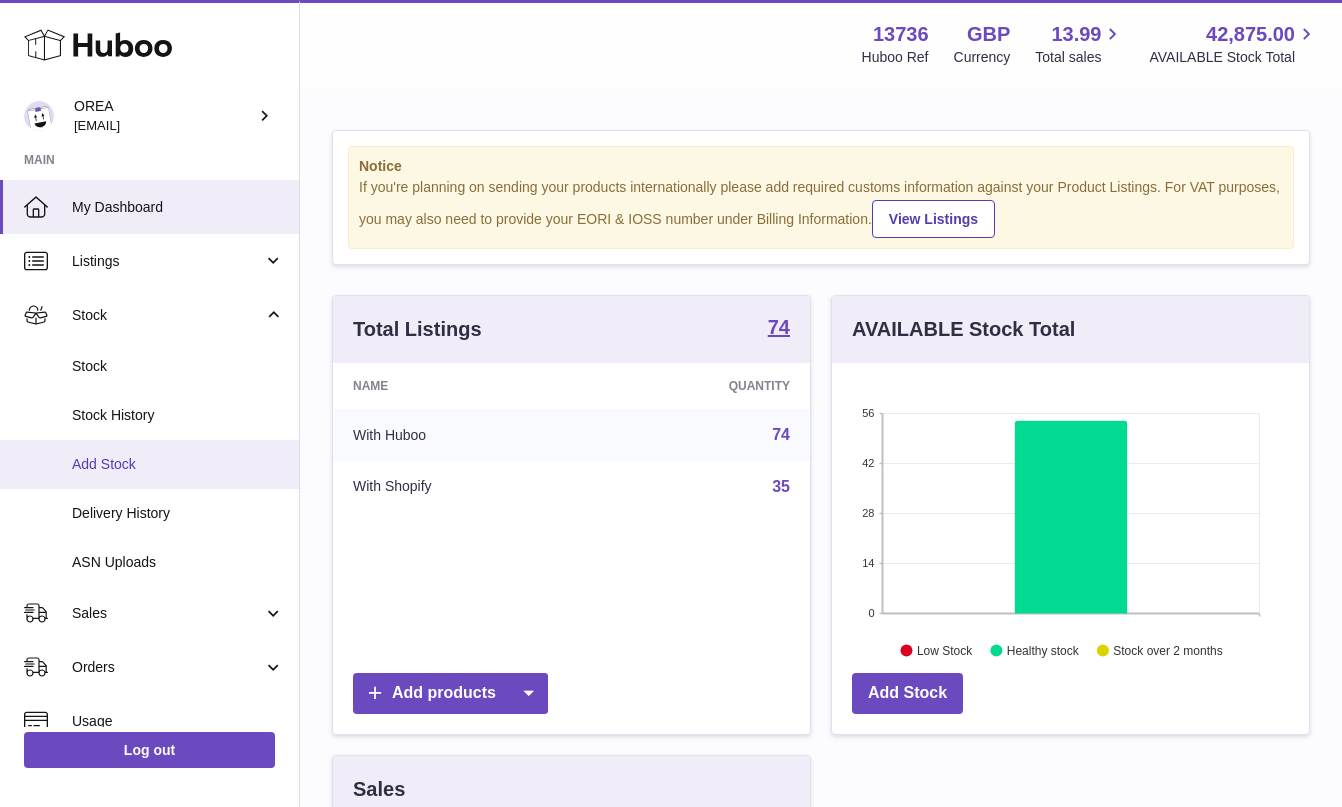 click on "Add Stock" at bounding box center [178, 464] 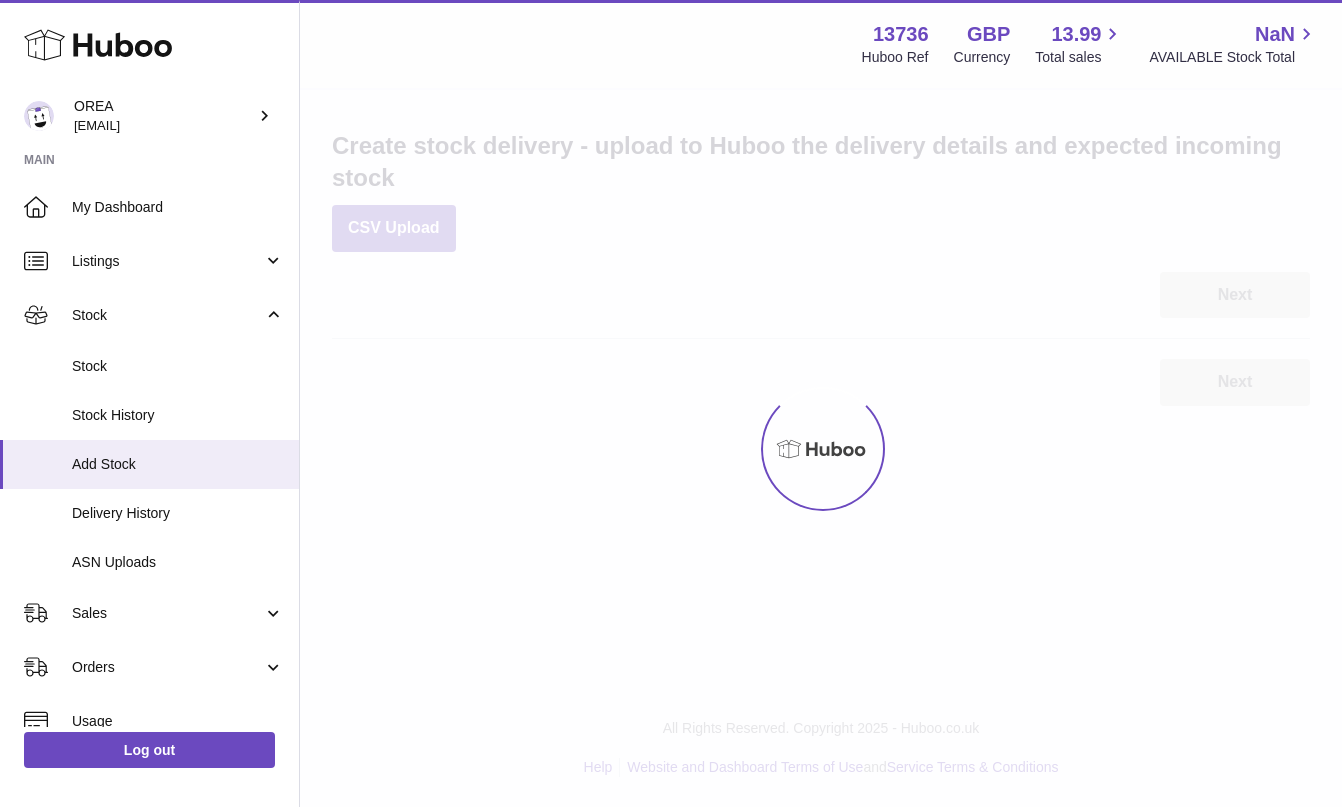 scroll, scrollTop: 0, scrollLeft: 0, axis: both 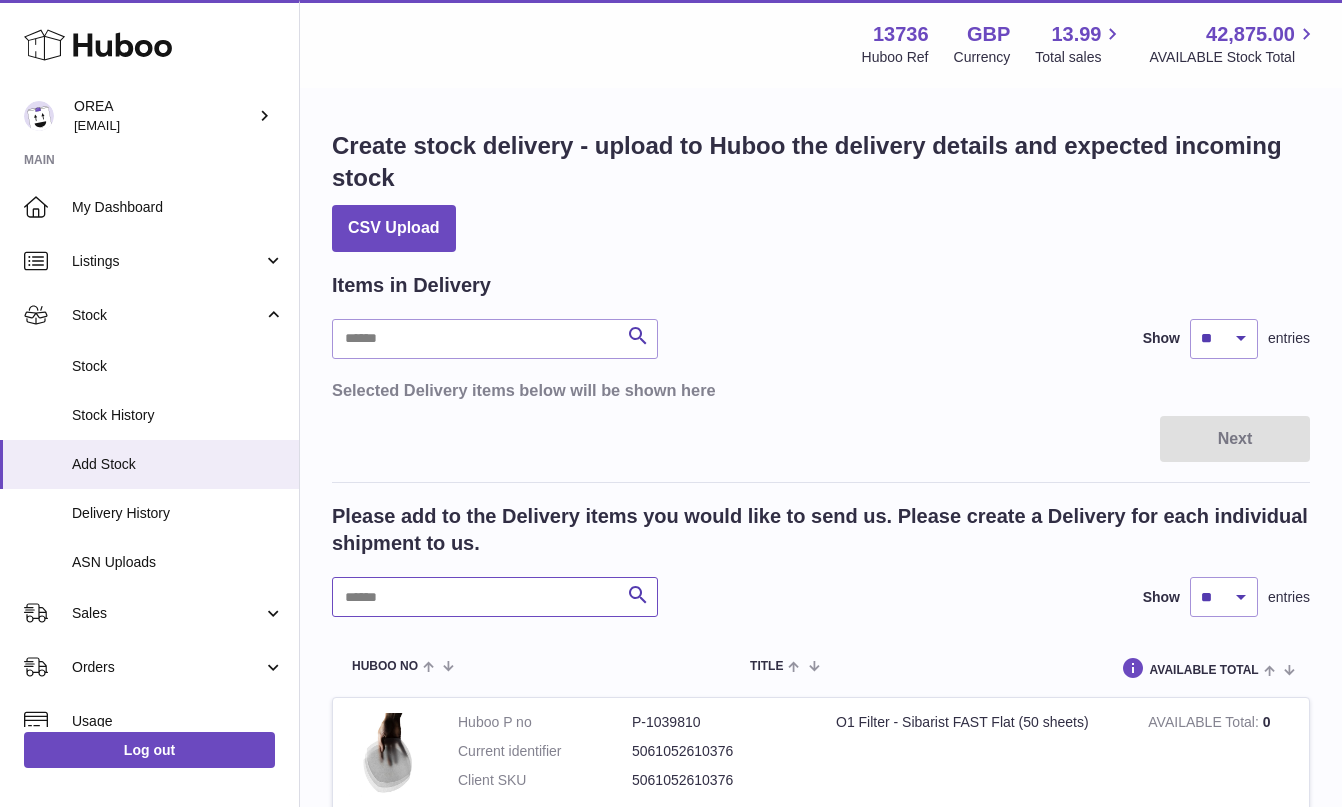 click at bounding box center (495, 597) 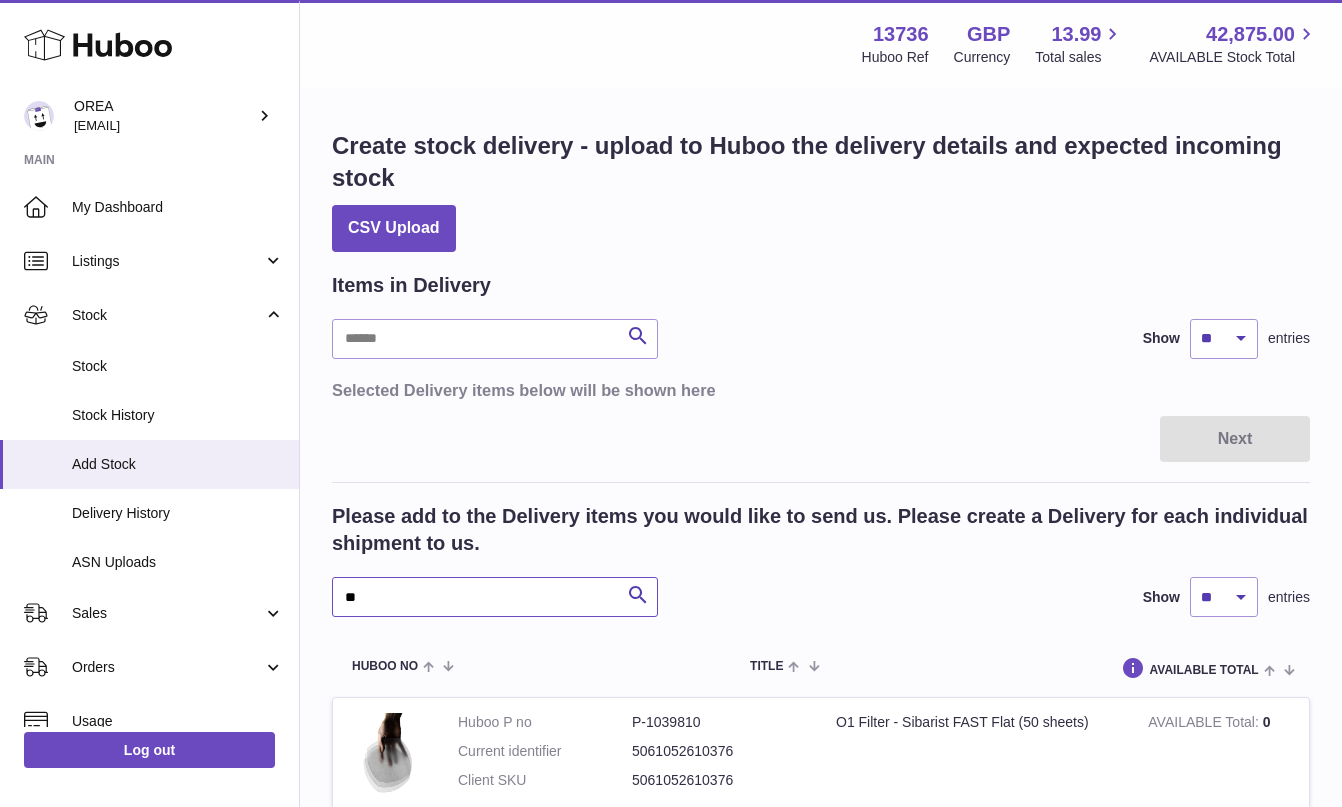 type on "**" 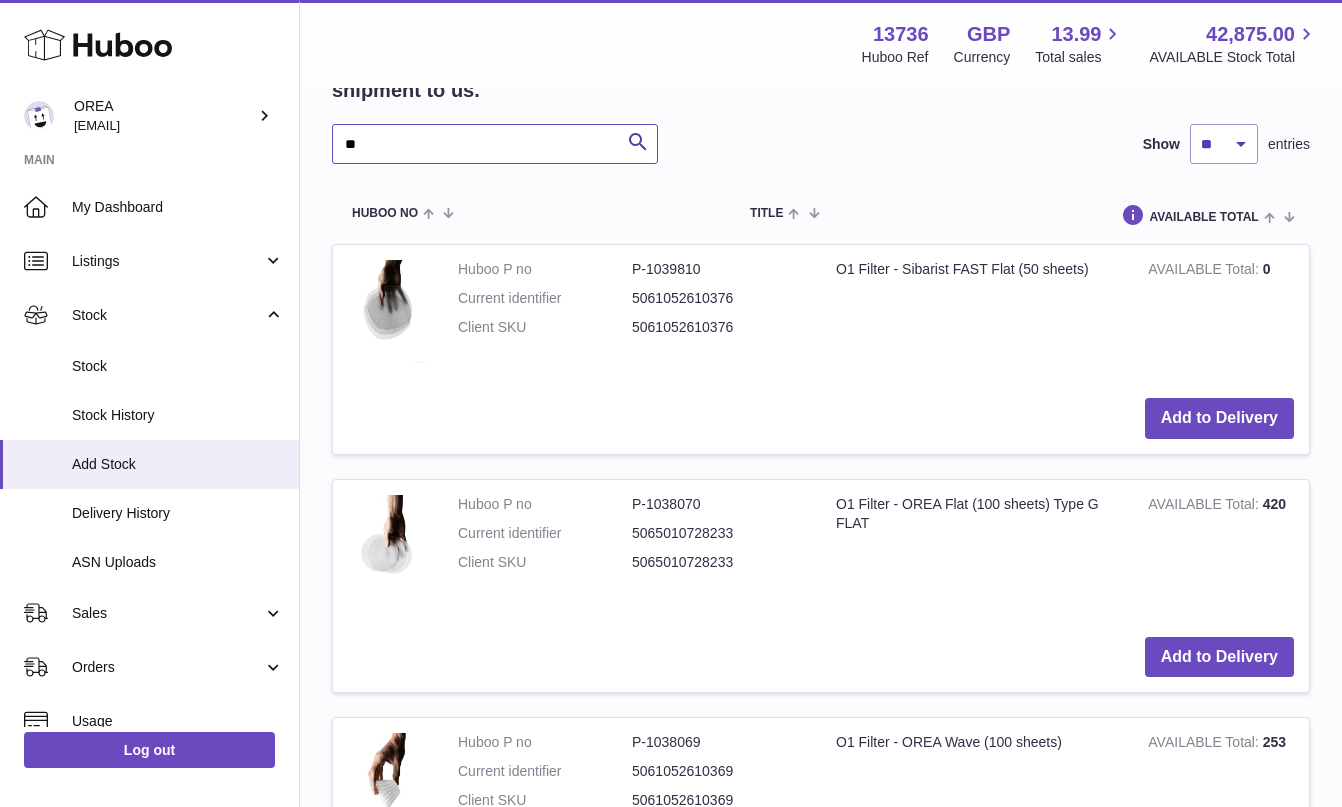 scroll, scrollTop: 420, scrollLeft: 0, axis: vertical 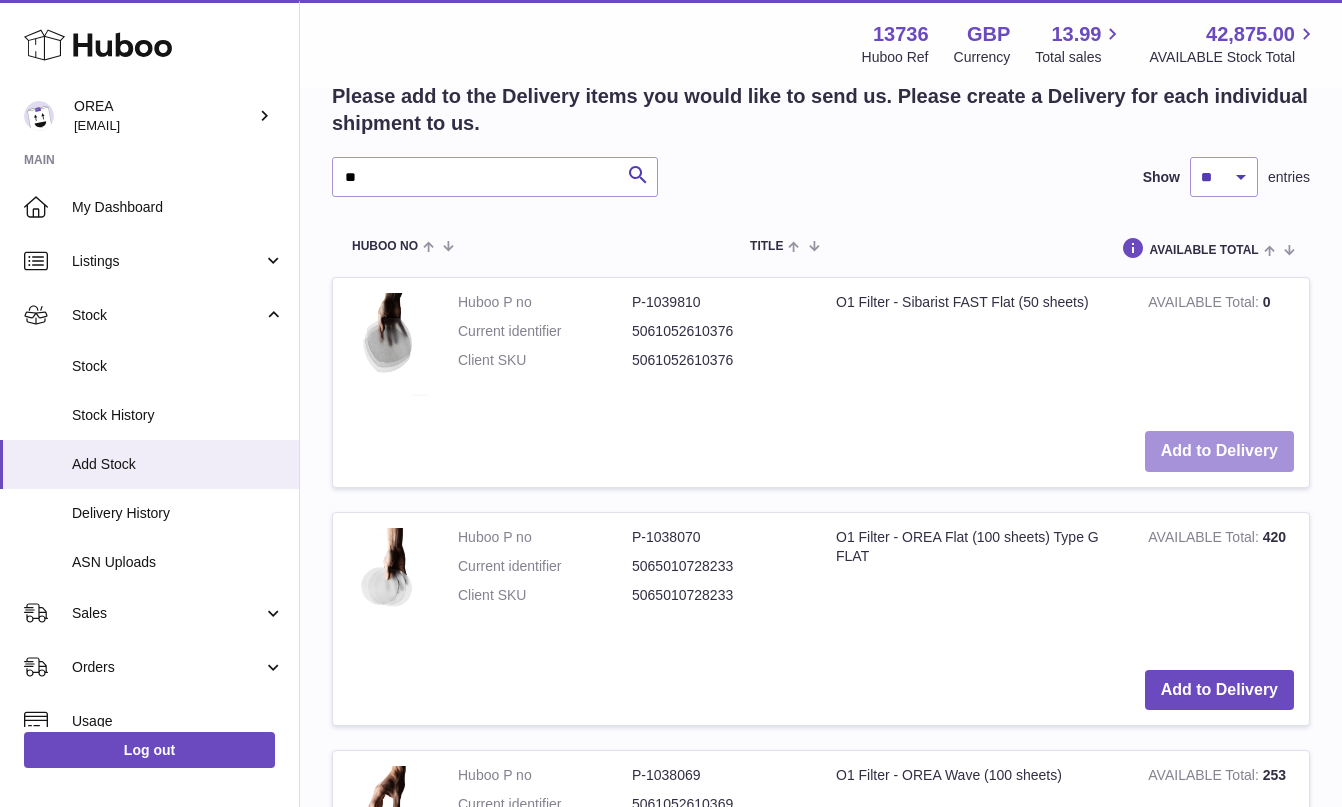 click on "Add to Delivery" at bounding box center (1219, 451) 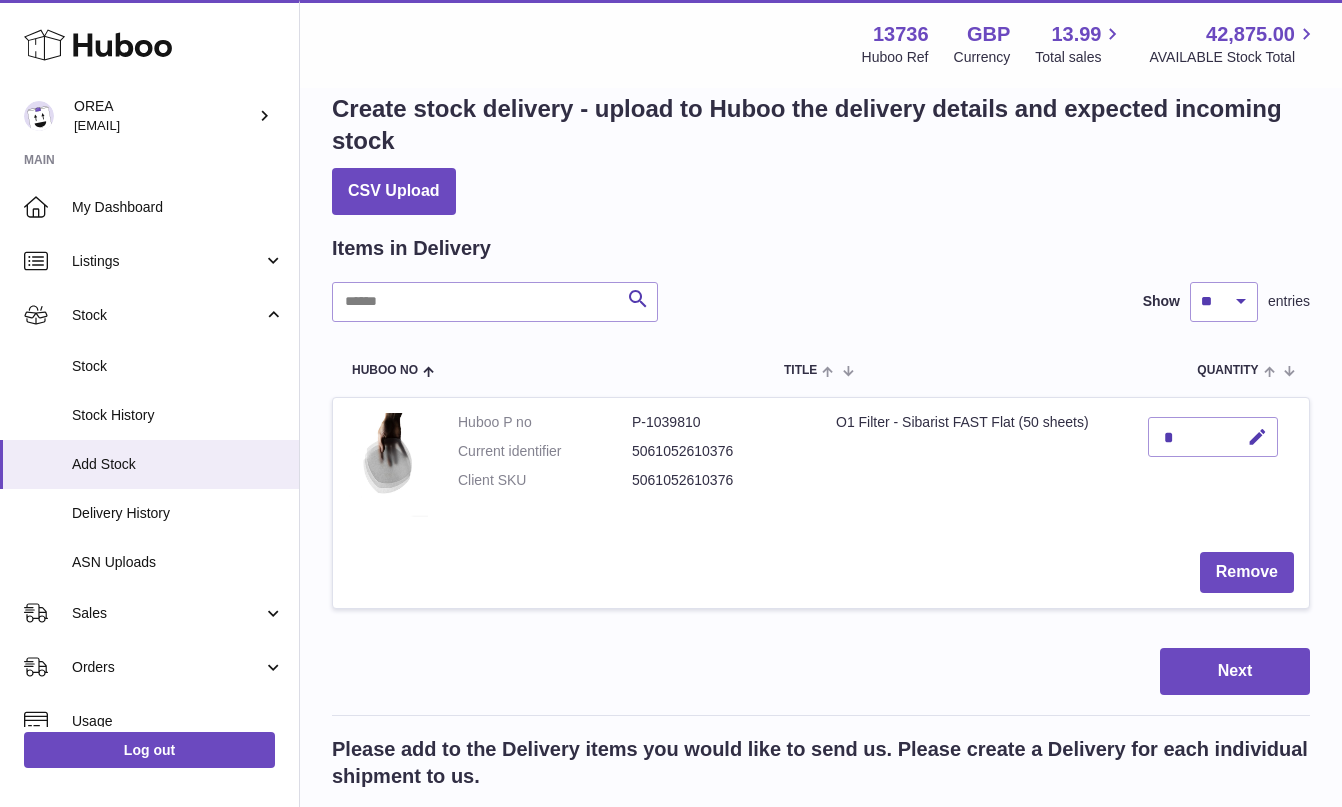 scroll, scrollTop: 0, scrollLeft: 0, axis: both 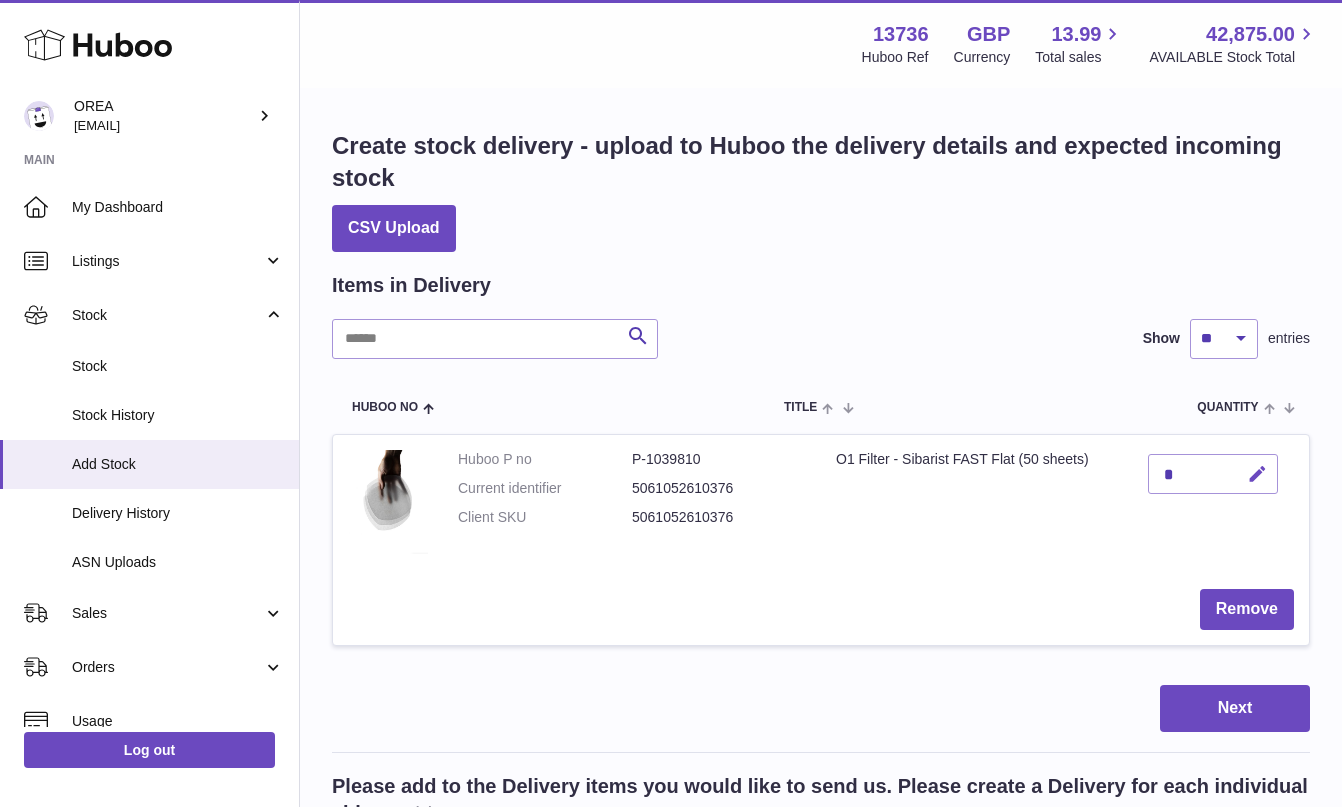 click at bounding box center (1257, 474) 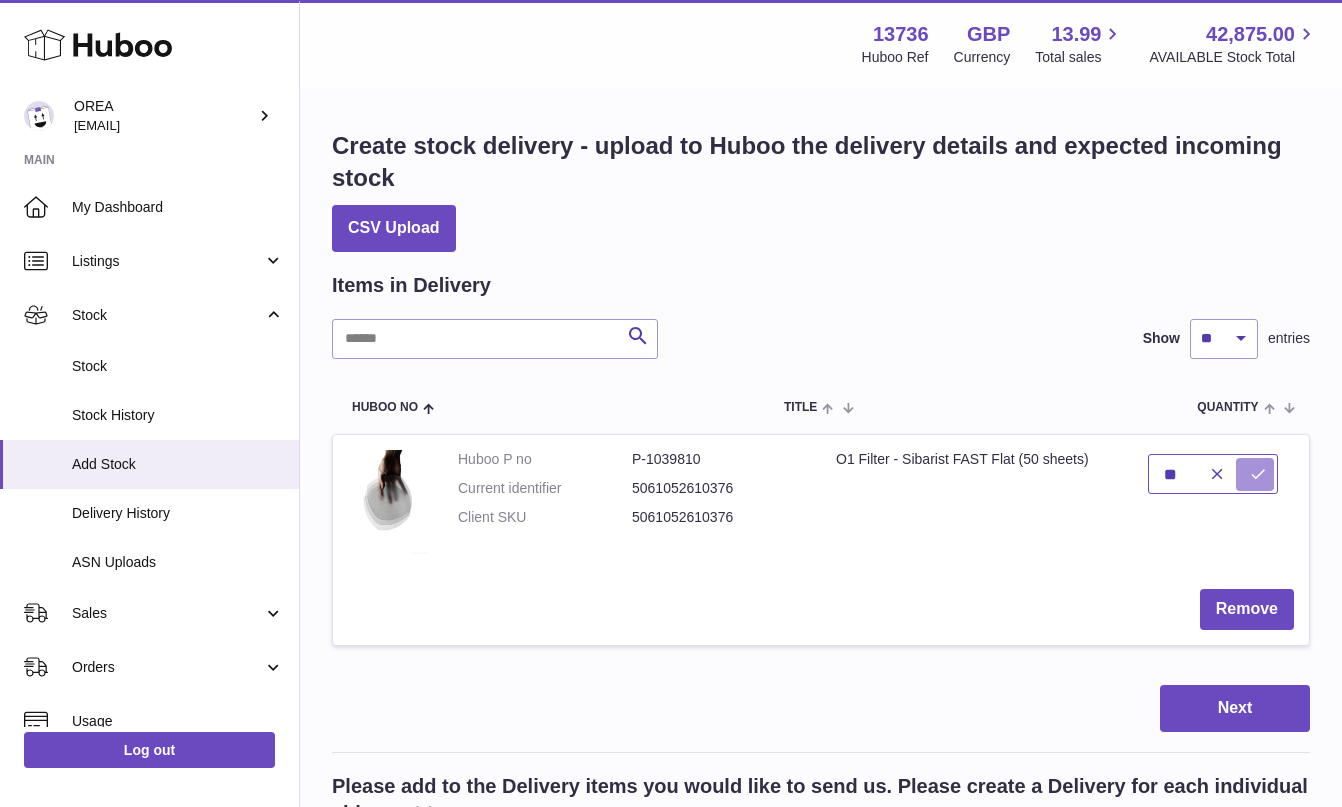 type on "**" 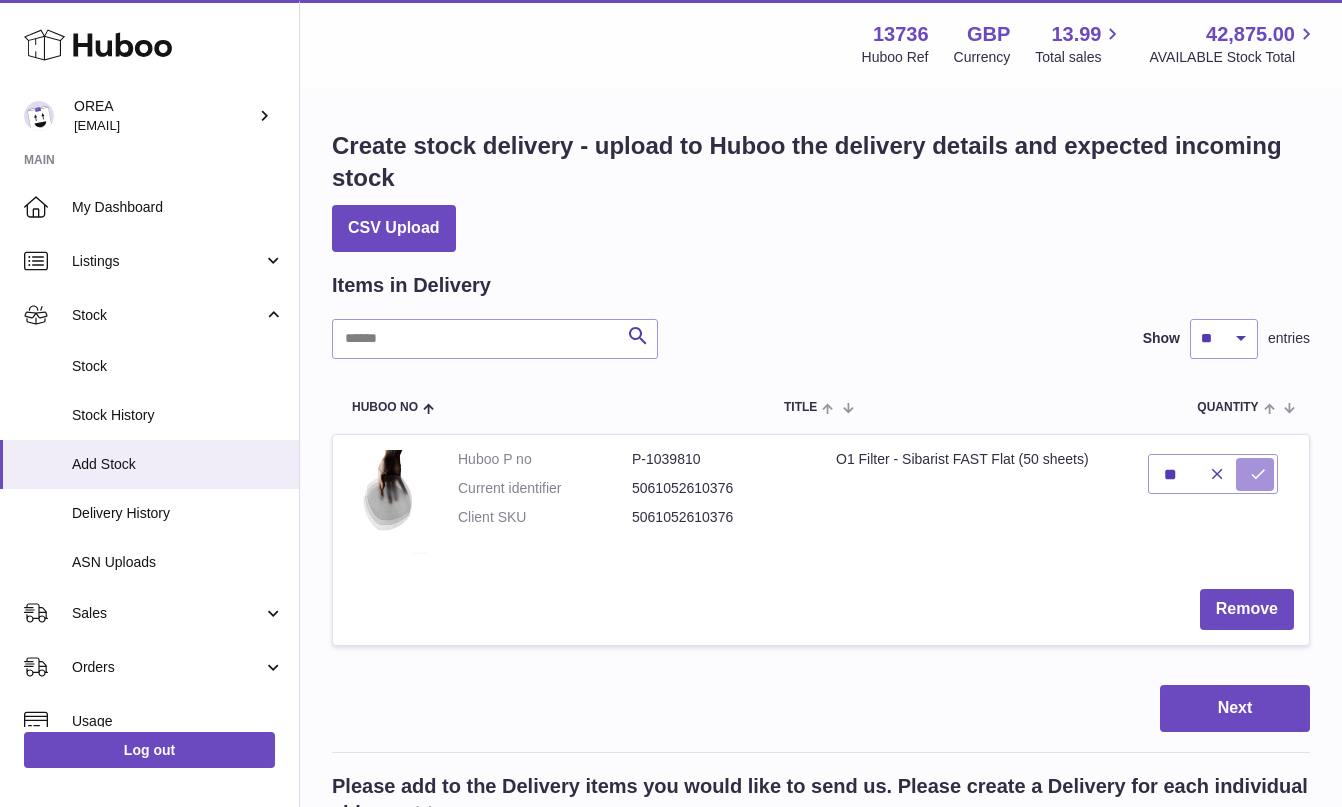 click at bounding box center (1255, 474) 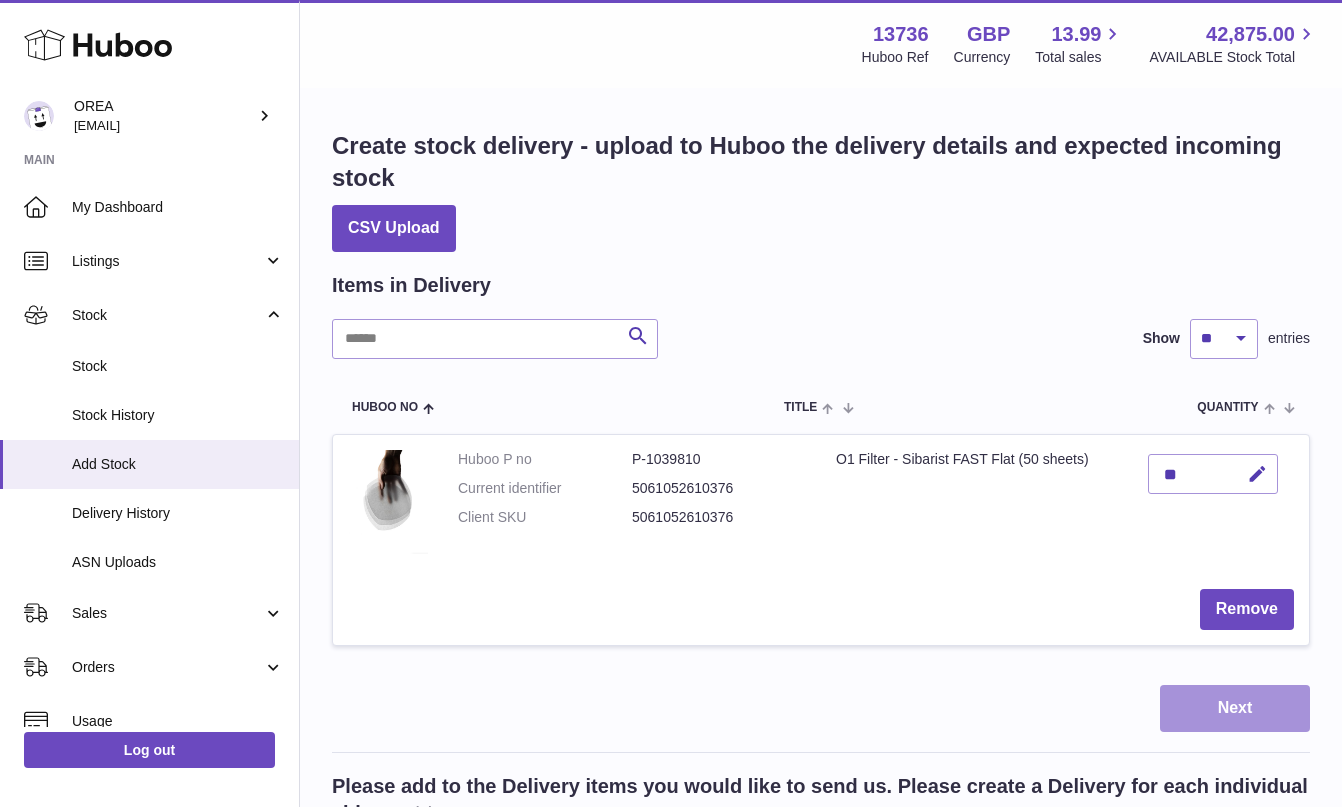 click on "Next" at bounding box center (1235, 708) 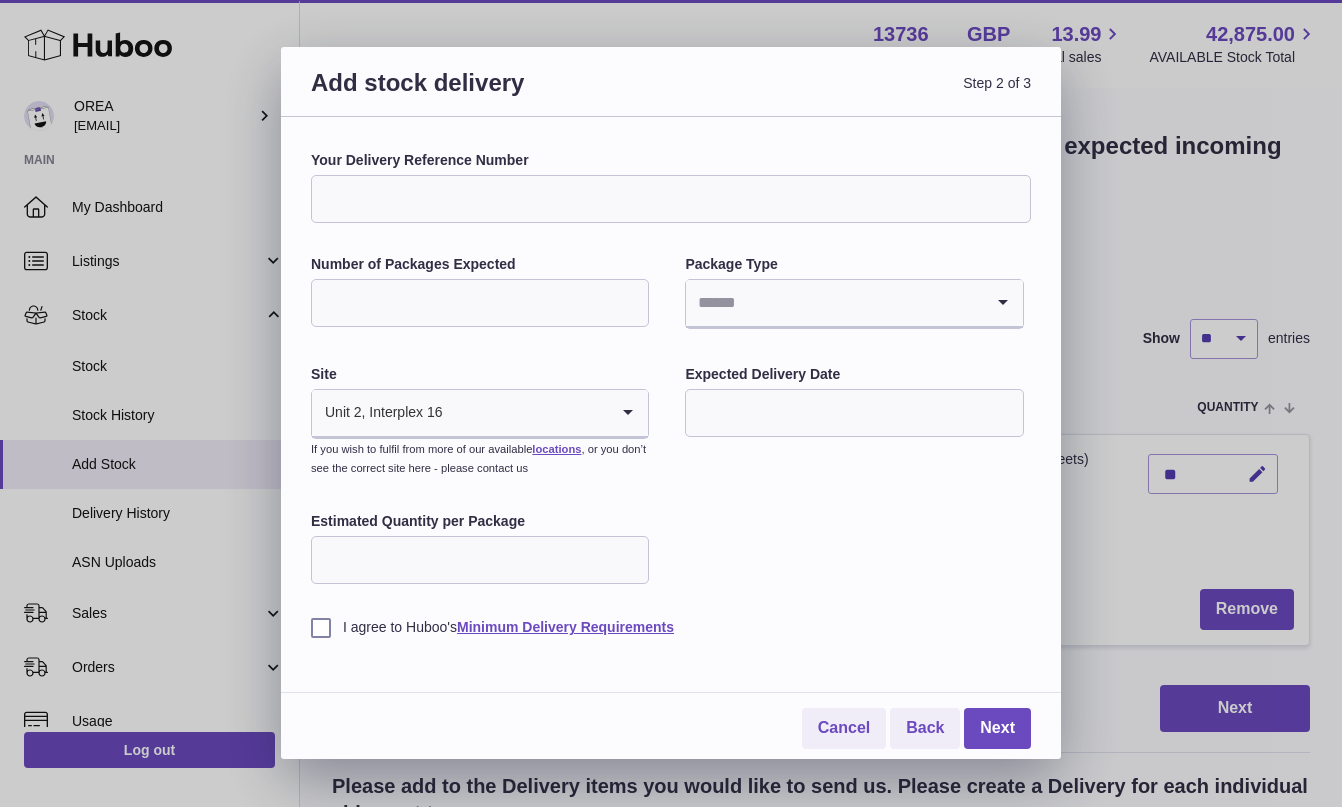 click on "Your Delivery Reference Number" at bounding box center [671, 199] 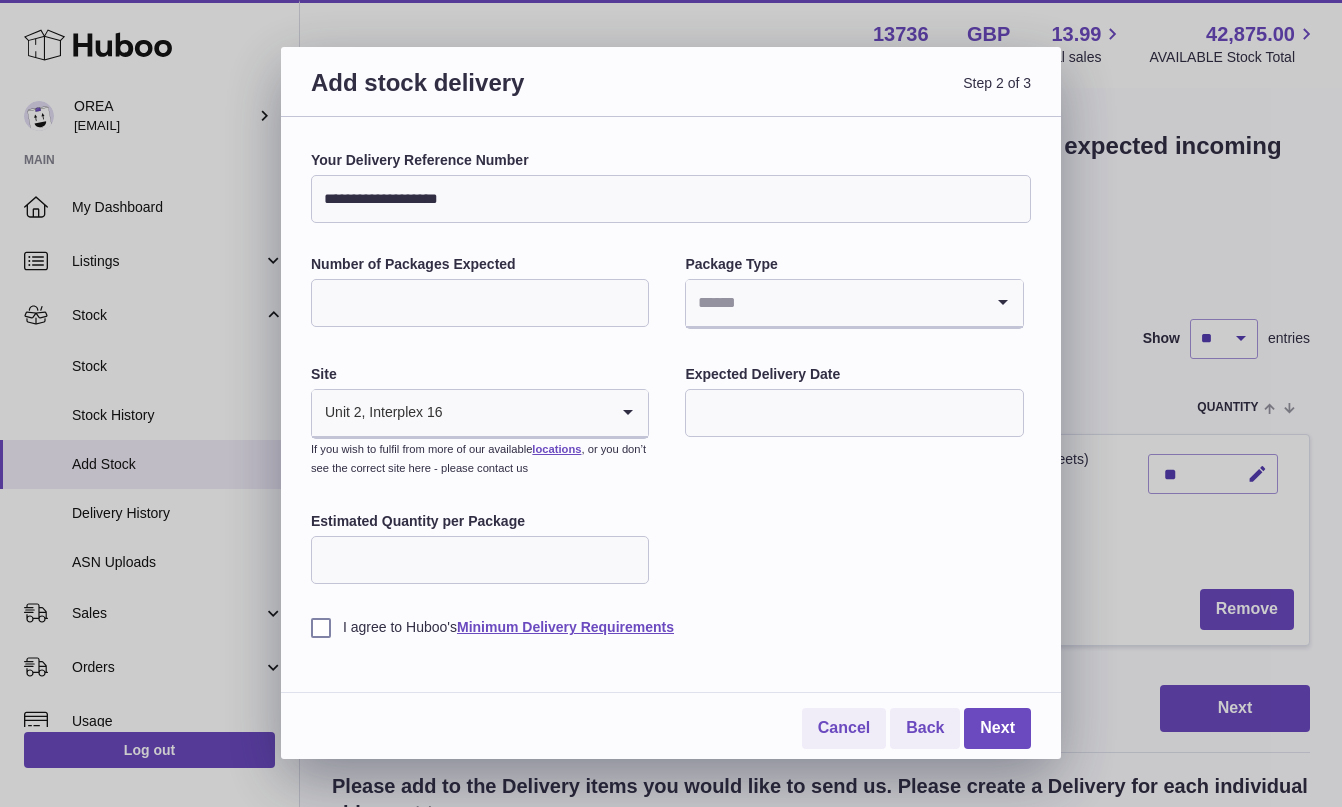 type on "**********" 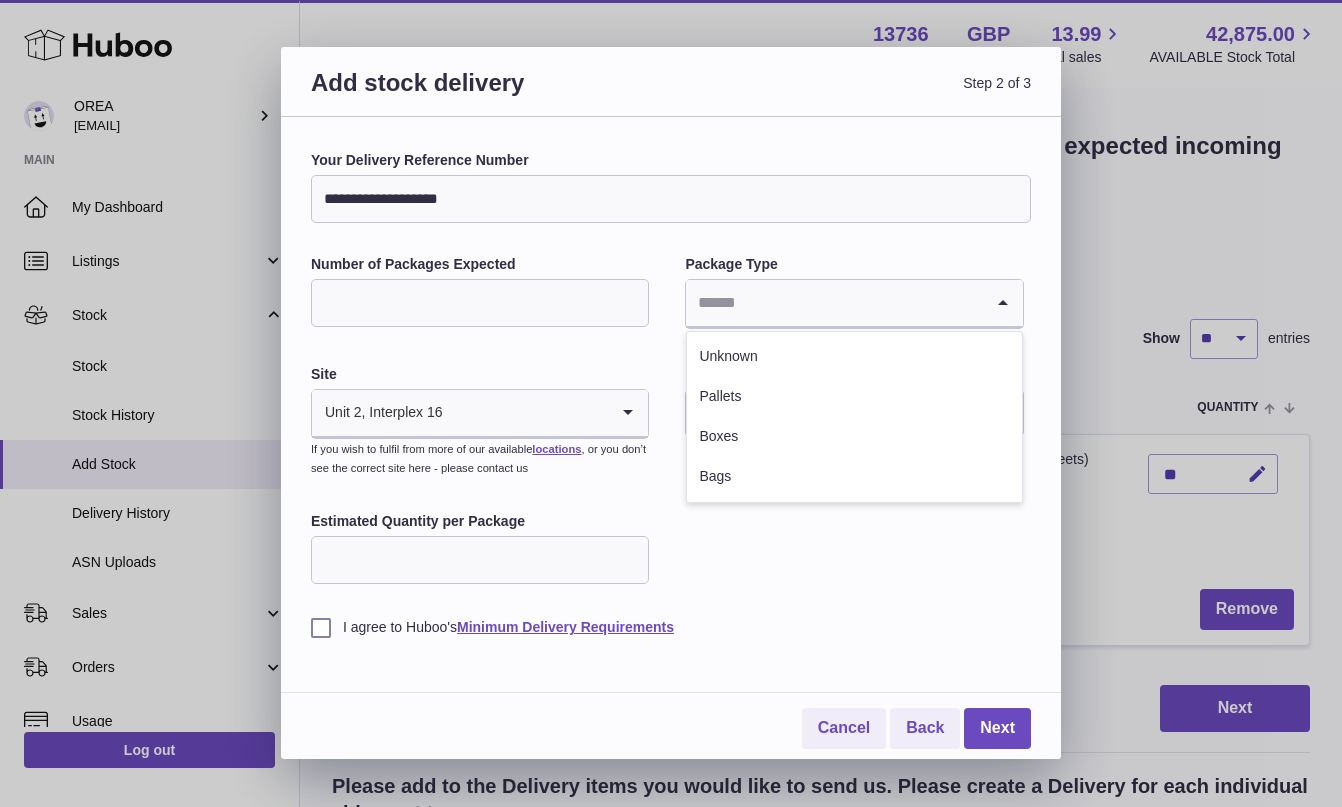 click at bounding box center (834, 303) 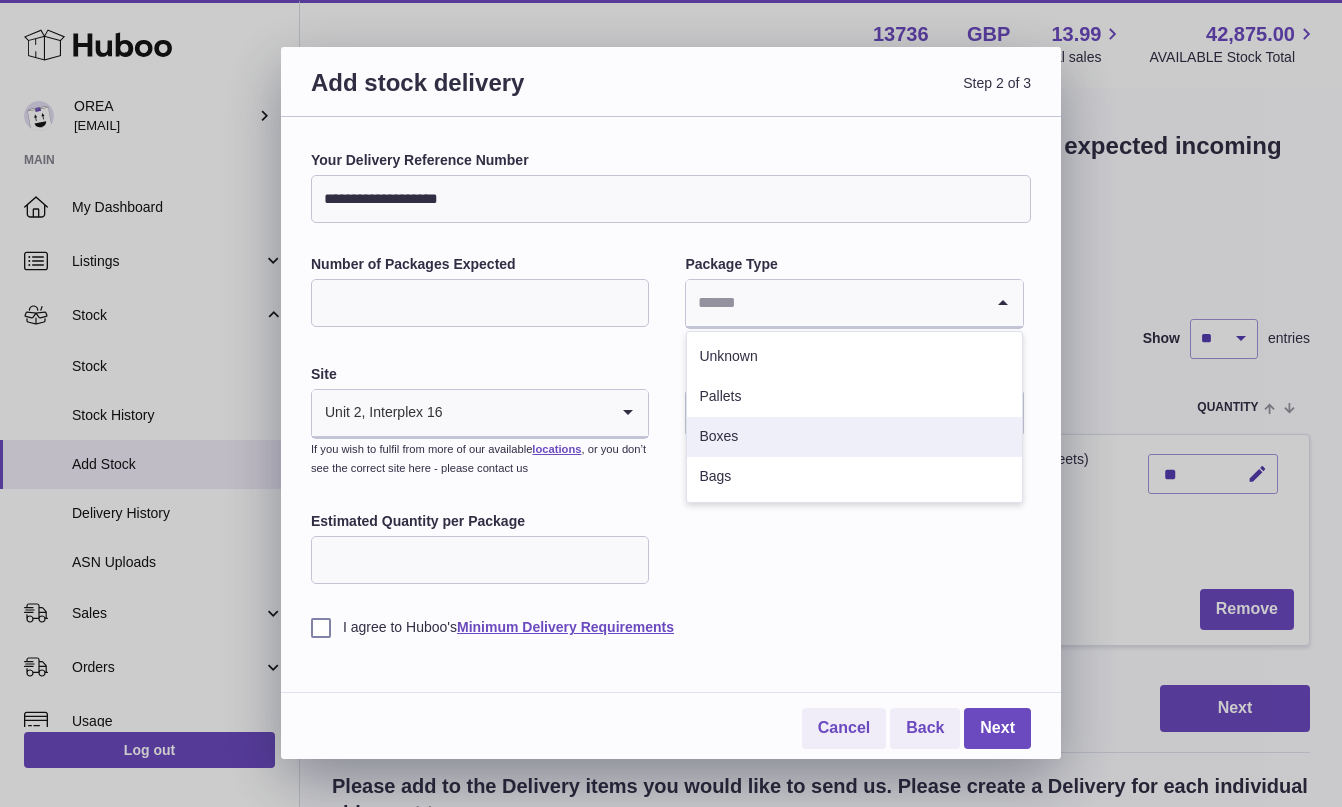 click on "Boxes" at bounding box center (854, 437) 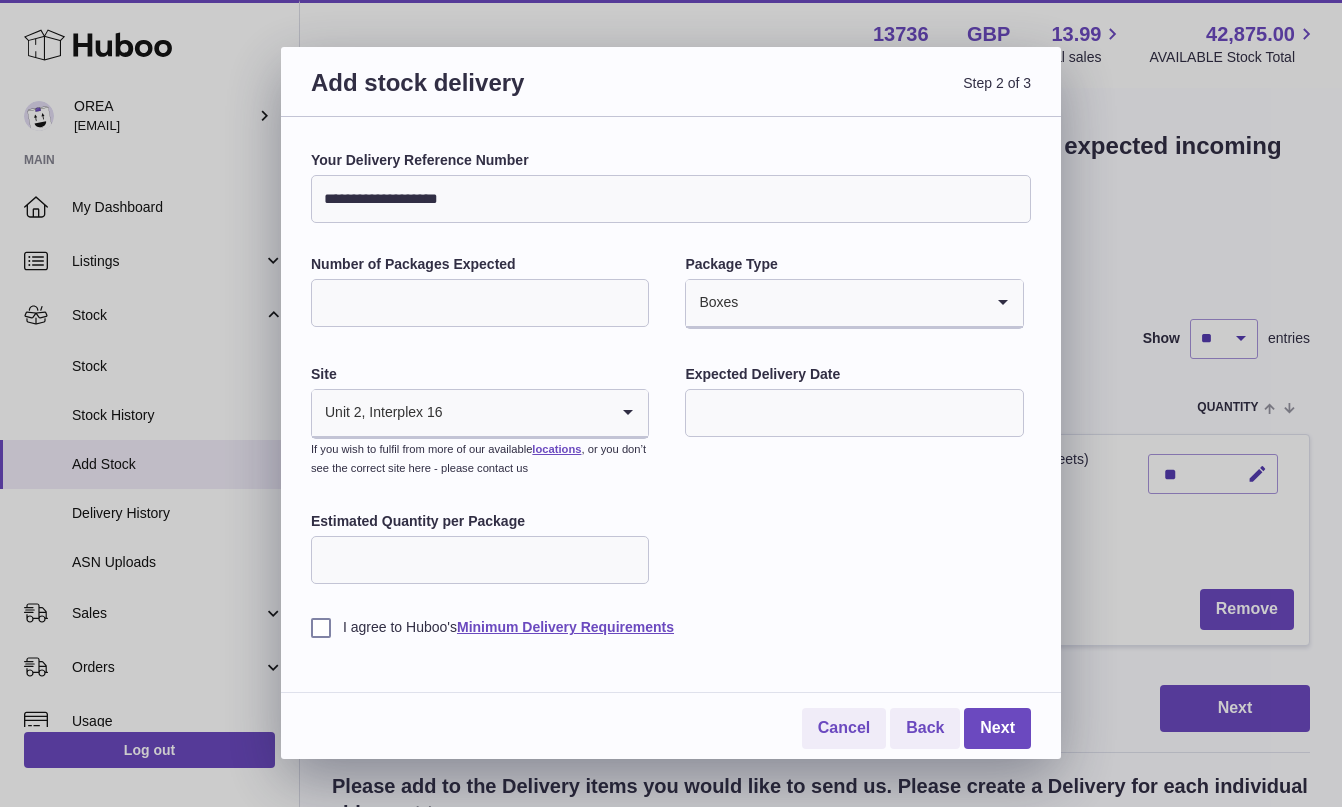 click at bounding box center (854, 413) 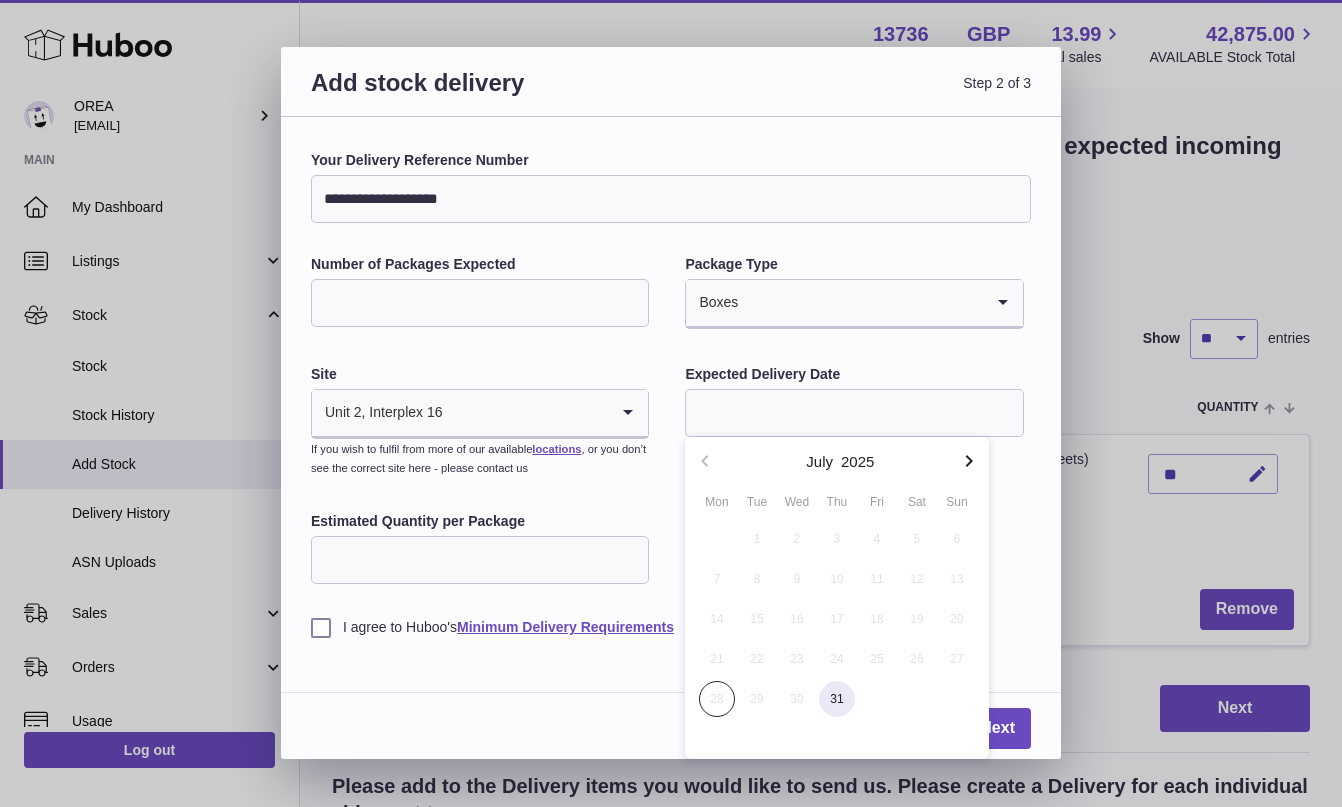 click on "31" at bounding box center (837, 699) 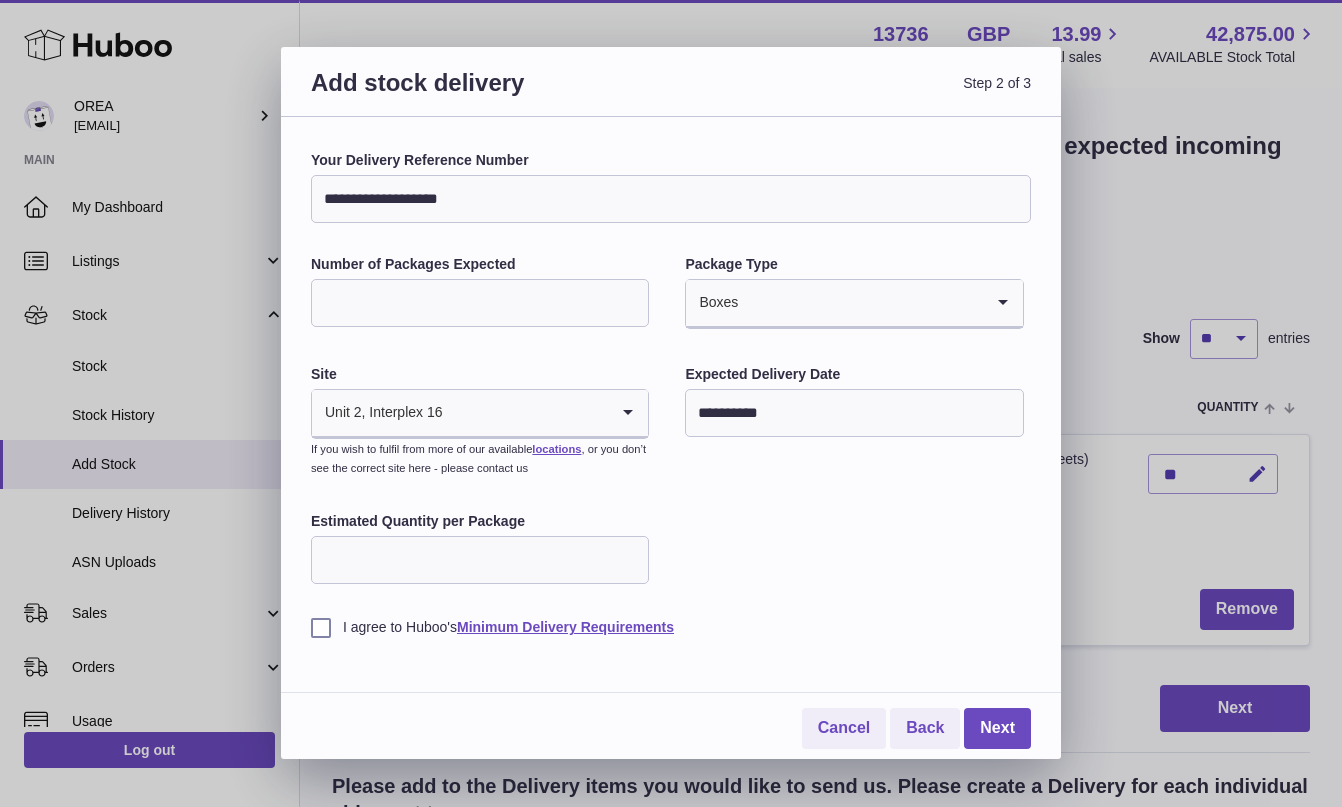 click on "Estimated Quantity per Package" at bounding box center [480, 550] 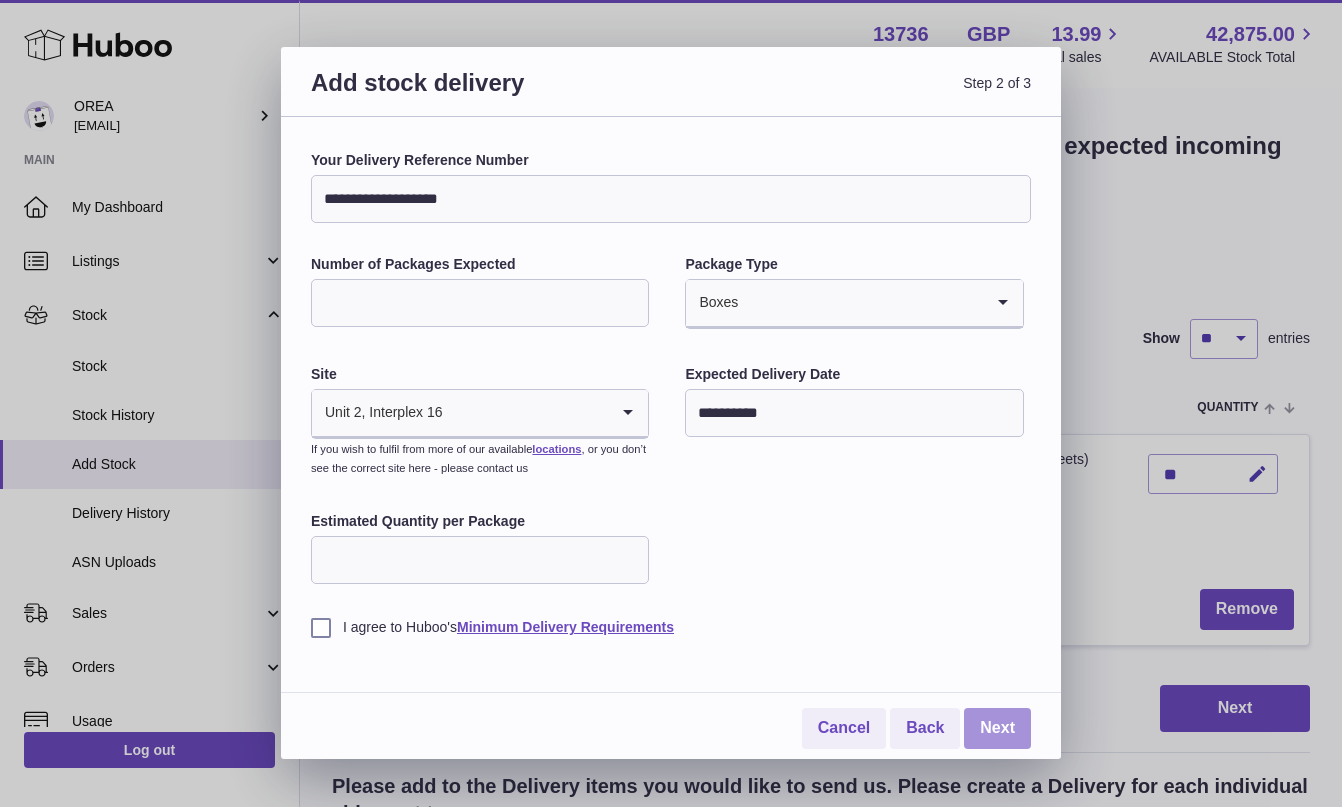 click on "Next" at bounding box center [997, 728] 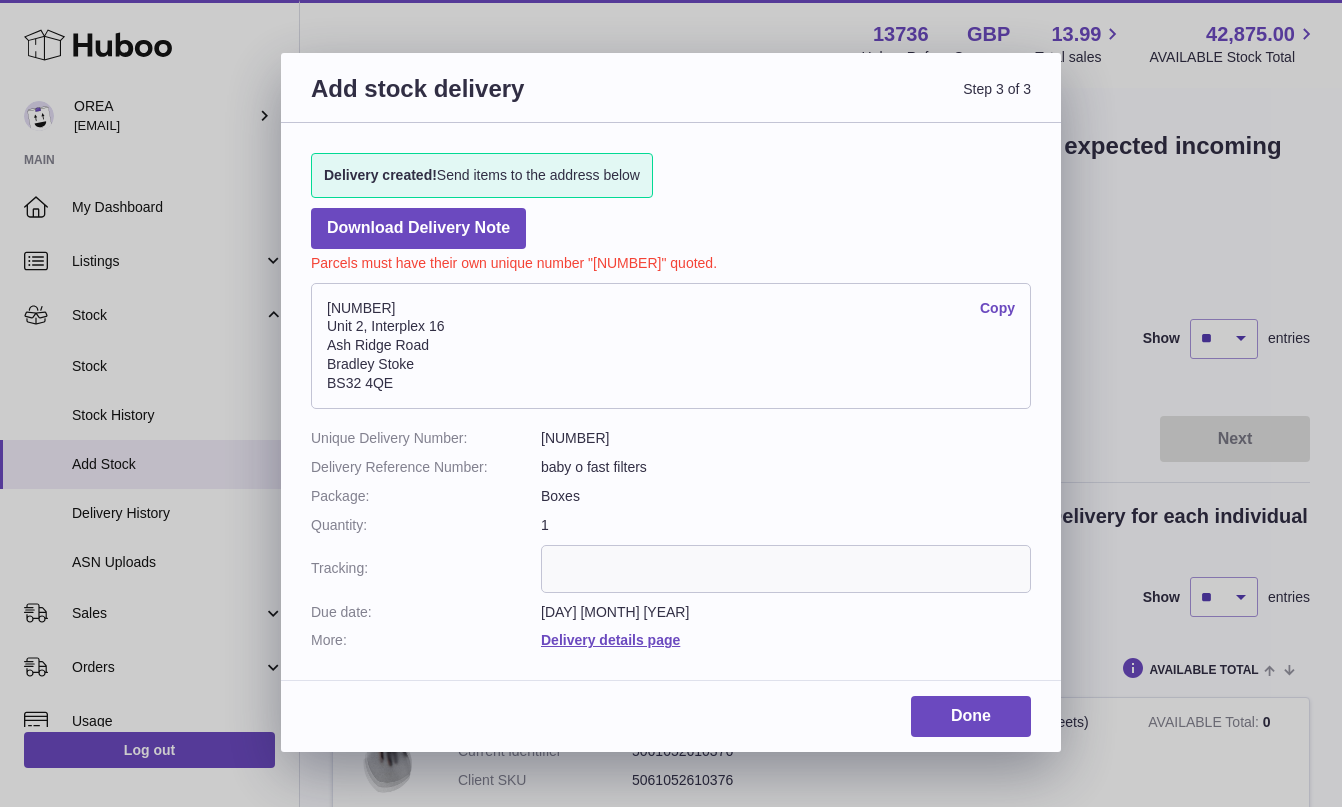 click on "Copy" at bounding box center [997, 308] 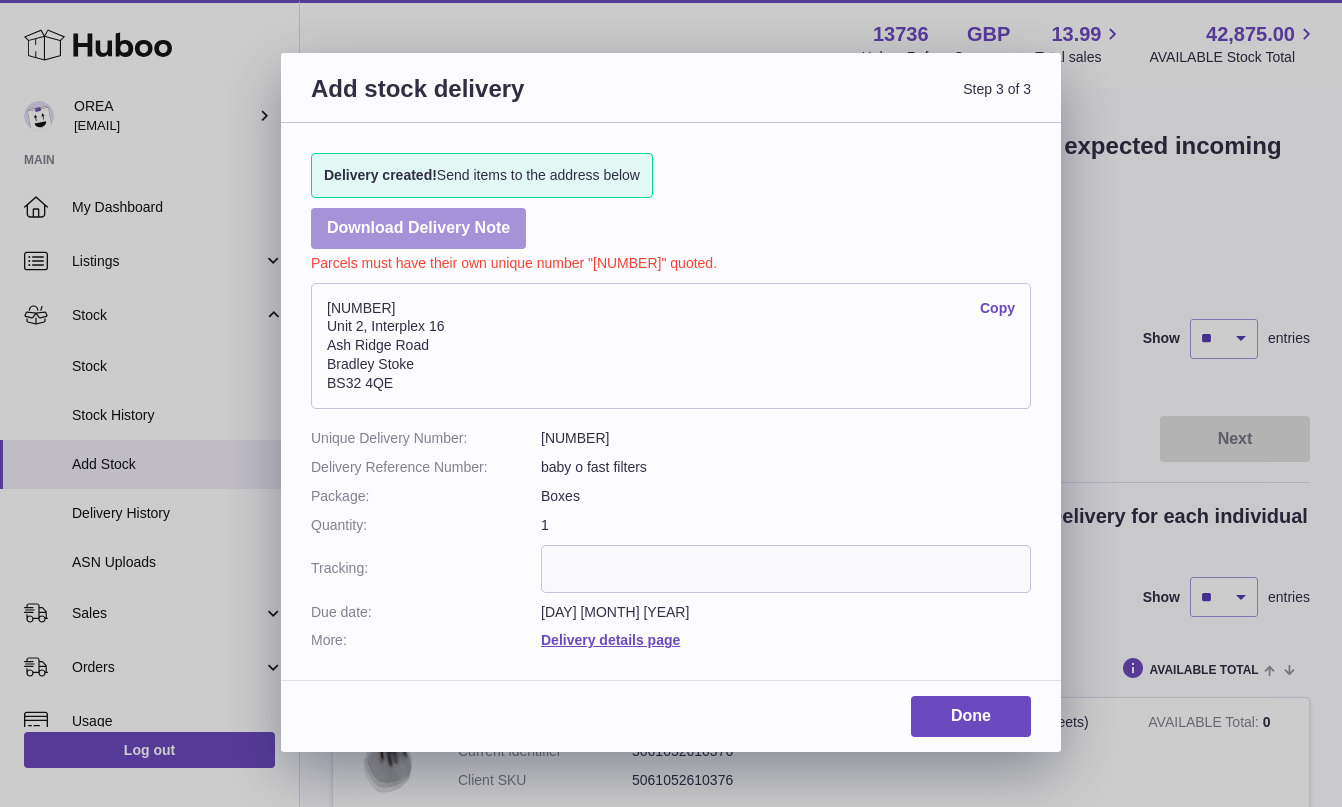 click on "Download Delivery Note" at bounding box center [418, 228] 